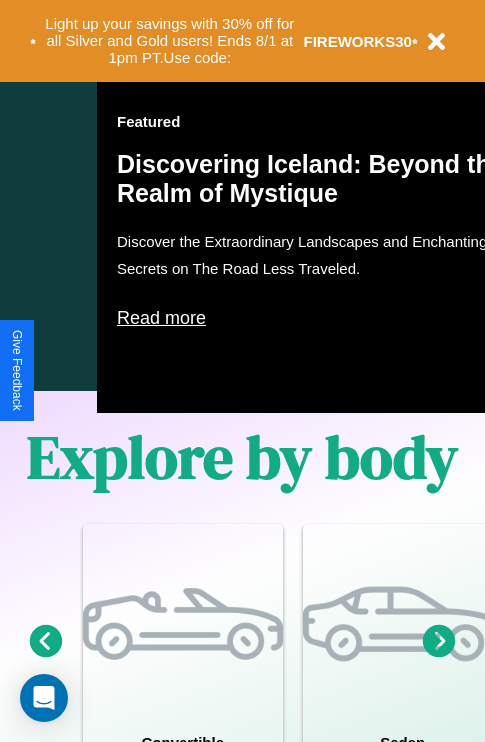 scroll, scrollTop: 1285, scrollLeft: 0, axis: vertical 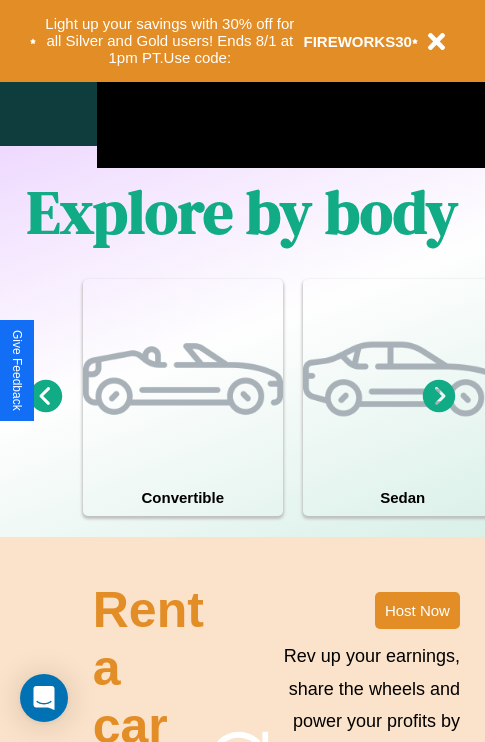 click 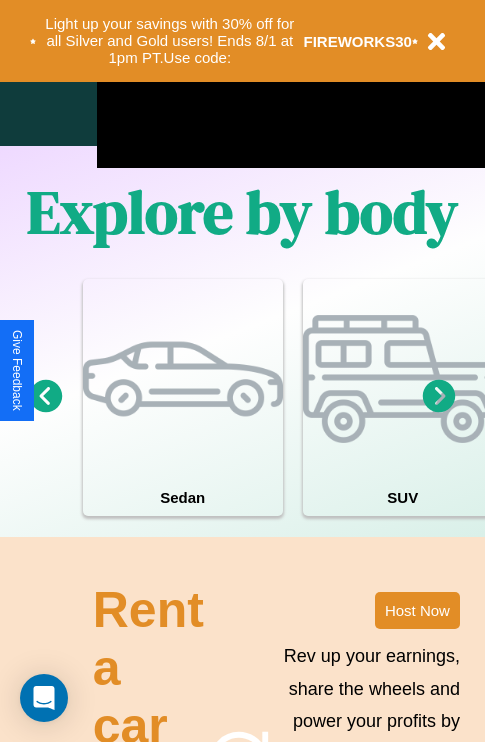 click 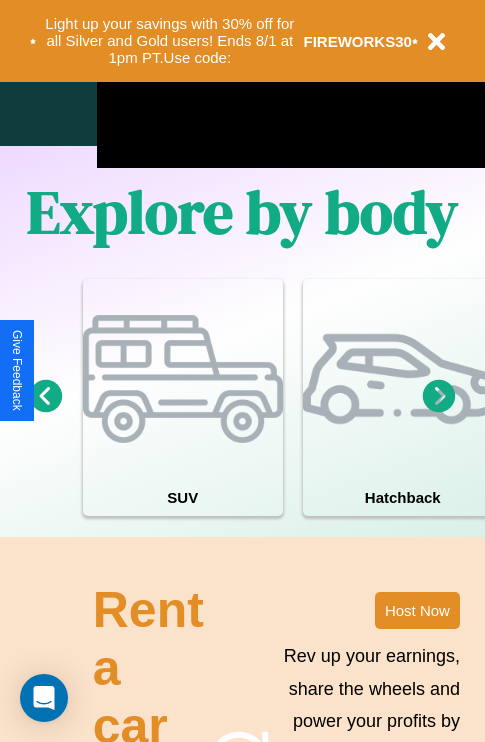 click 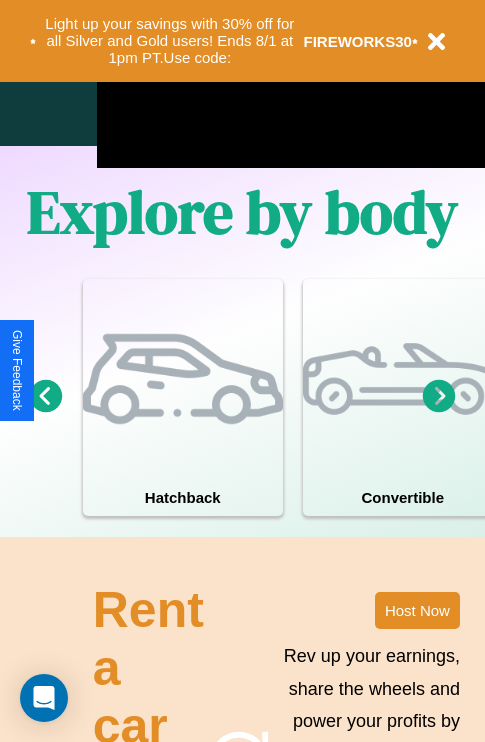 click 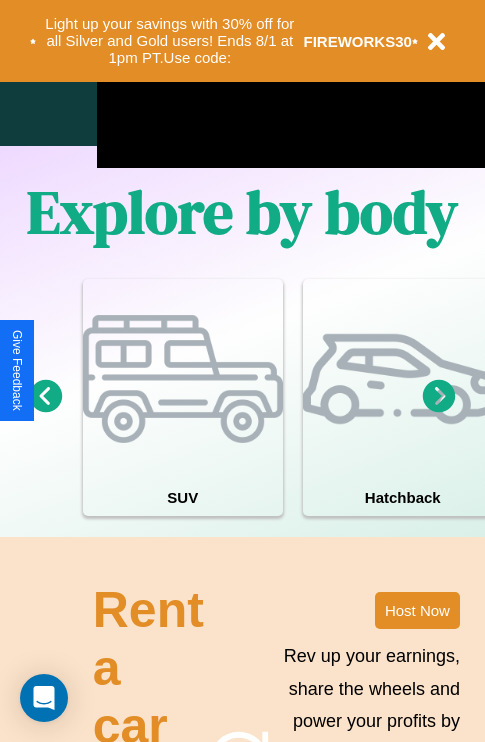 click 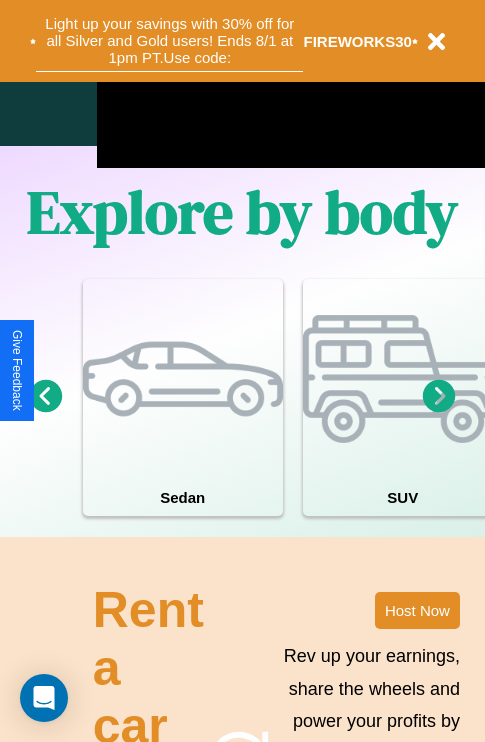 click on "Light up your savings with 30% off for all Silver and Gold users! Ends 8/1 at 1pm PT.  Use code:" at bounding box center [169, 41] 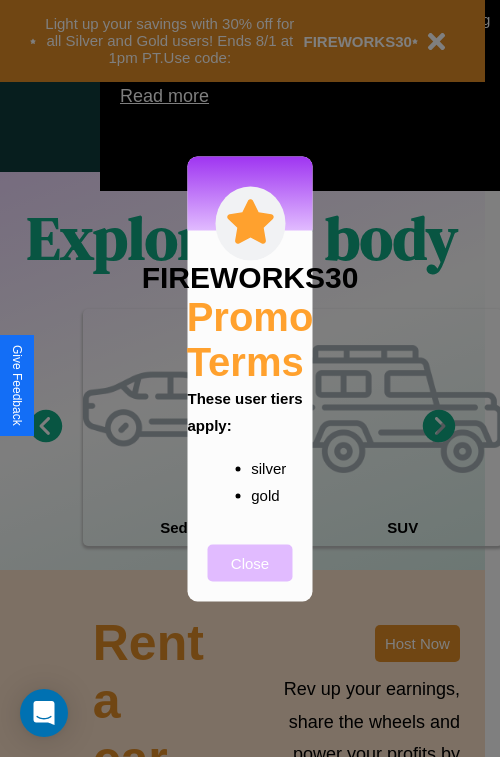 click on "Close" at bounding box center [250, 562] 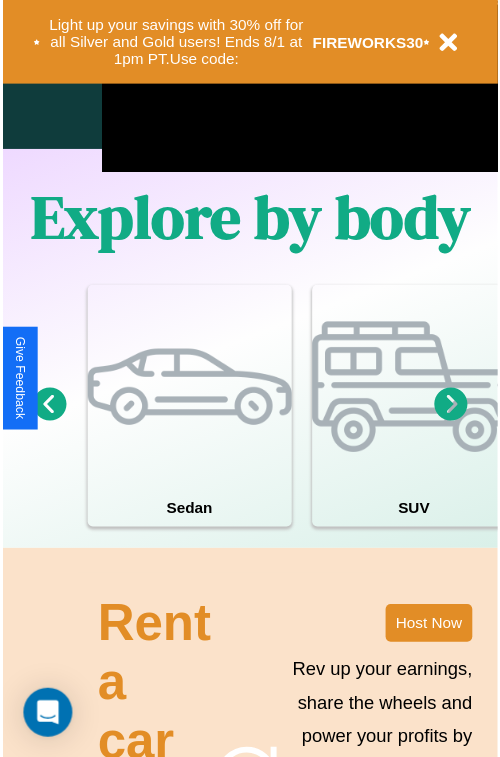 scroll, scrollTop: 0, scrollLeft: 0, axis: both 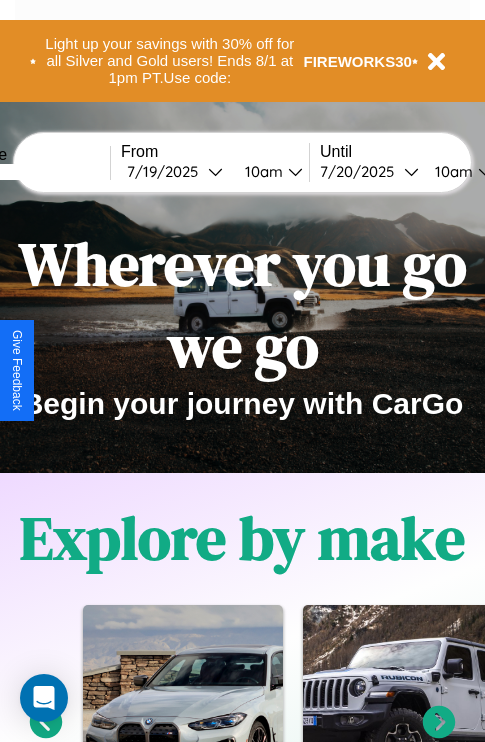 click at bounding box center [35, 172] 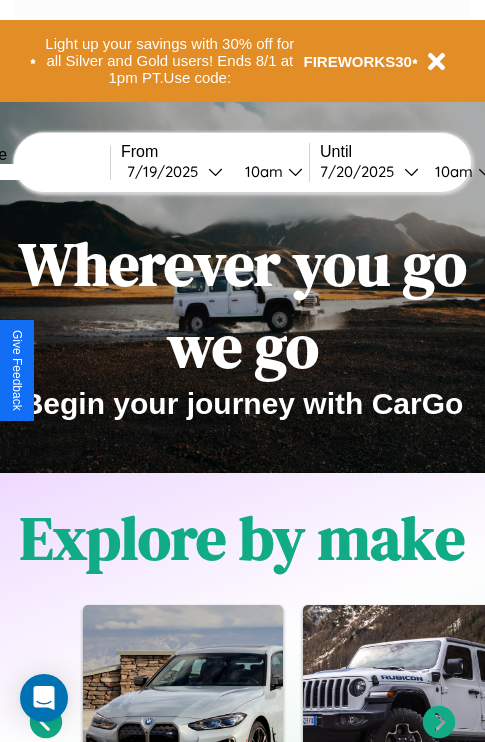 type on "******" 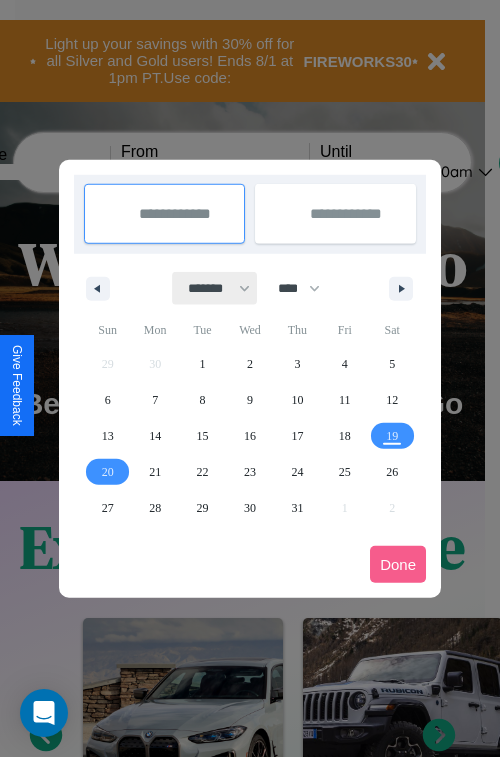 click on "******* ******** ***** ***** *** **** **** ****** ********* ******* ******** ********" at bounding box center (215, 288) 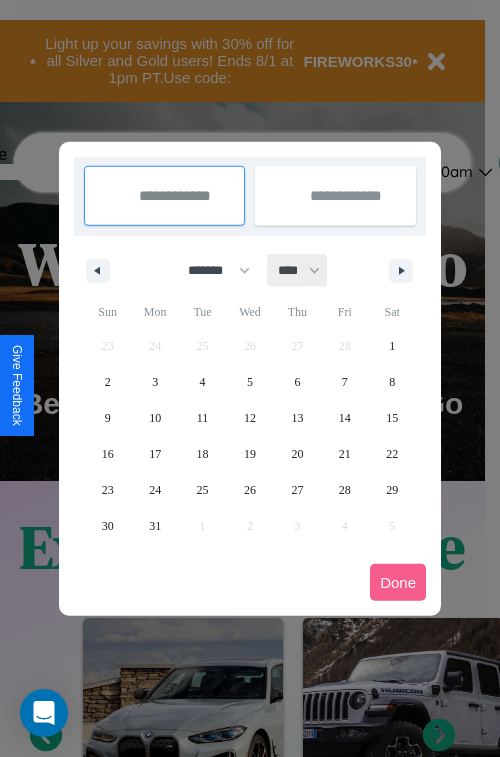 click on "**** **** **** **** **** **** **** **** **** **** **** **** **** **** **** **** **** **** **** **** **** **** **** **** **** **** **** **** **** **** **** **** **** **** **** **** **** **** **** **** **** **** **** **** **** **** **** **** **** **** **** **** **** **** **** **** **** **** **** **** **** **** **** **** **** **** **** **** **** **** **** **** **** **** **** **** **** **** **** **** **** **** **** **** **** **** **** **** **** **** **** **** **** **** **** **** **** **** **** **** **** **** **** **** **** **** **** **** **** **** **** **** **** **** **** **** **** **** **** **** ****" at bounding box center [298, 270] 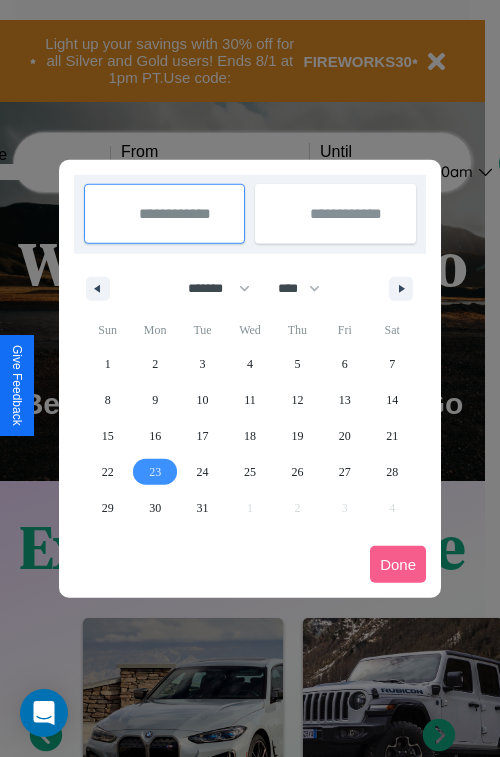 click on "23" at bounding box center [155, 472] 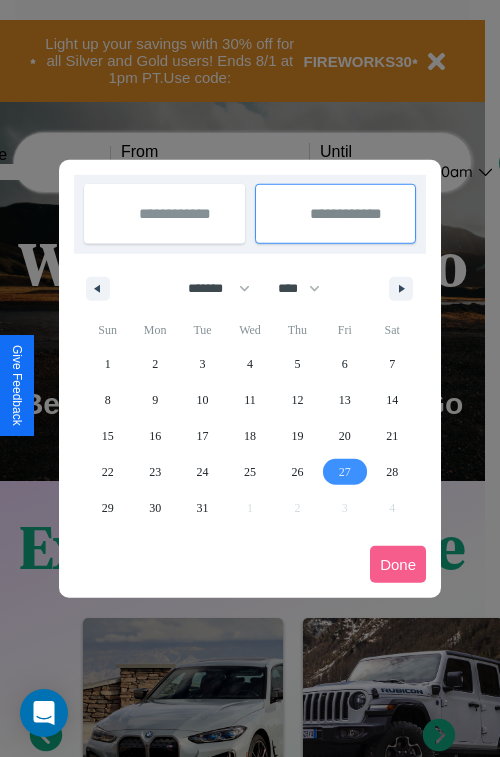 click on "27" at bounding box center (345, 472) 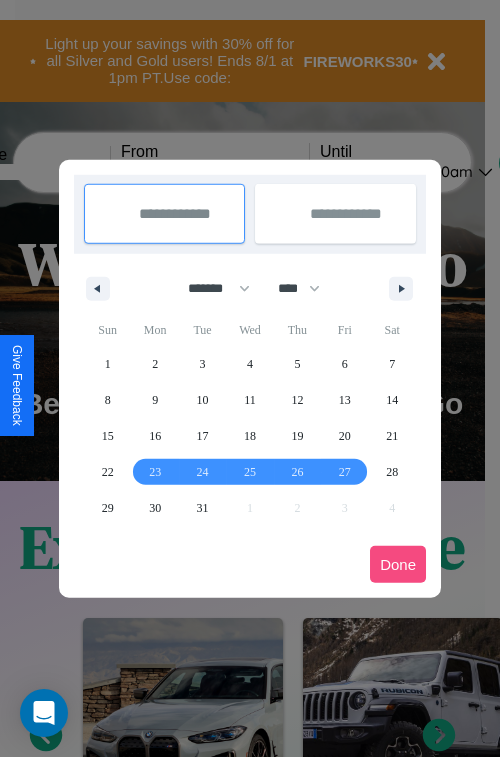 click on "Done" at bounding box center (398, 564) 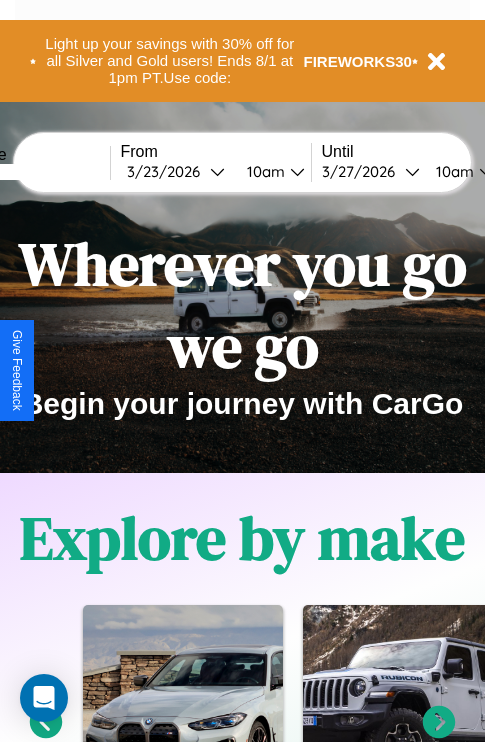 click on "10am" at bounding box center (452, 171) 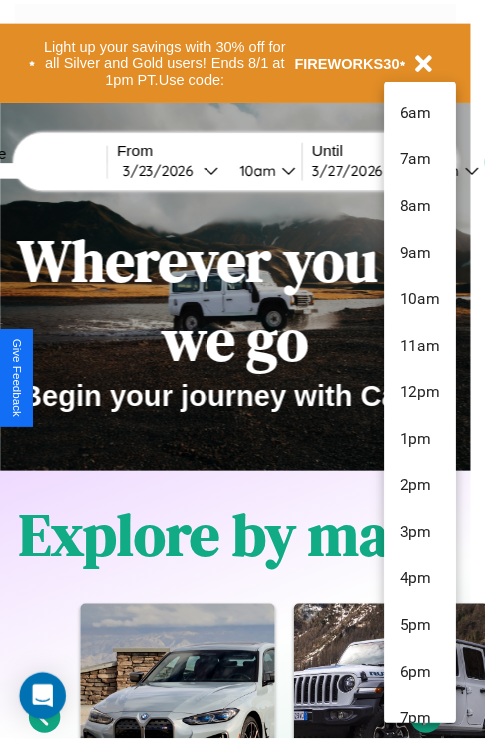 scroll, scrollTop: 115, scrollLeft: 0, axis: vertical 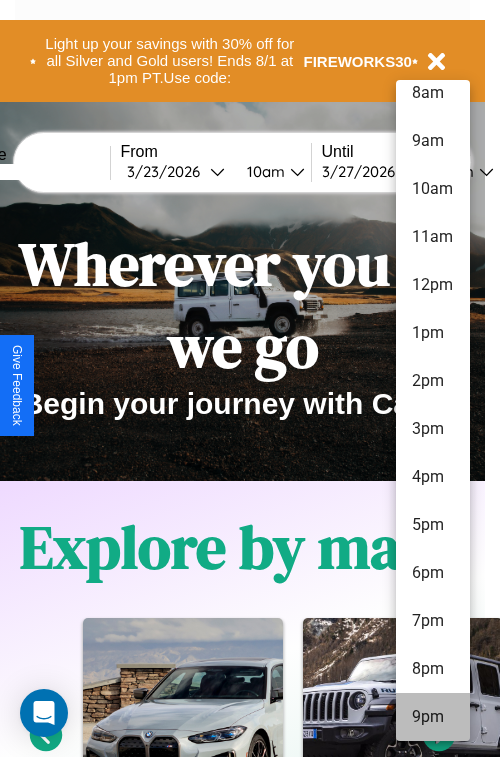click on "9pm" at bounding box center [433, 717] 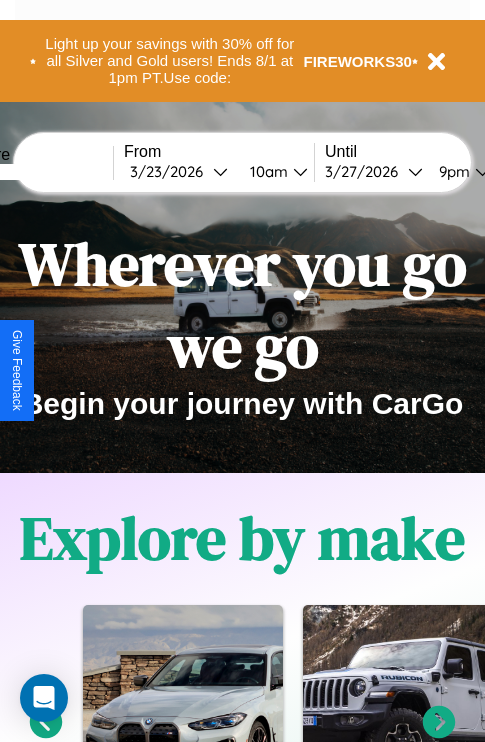 scroll, scrollTop: 0, scrollLeft: 73, axis: horizontal 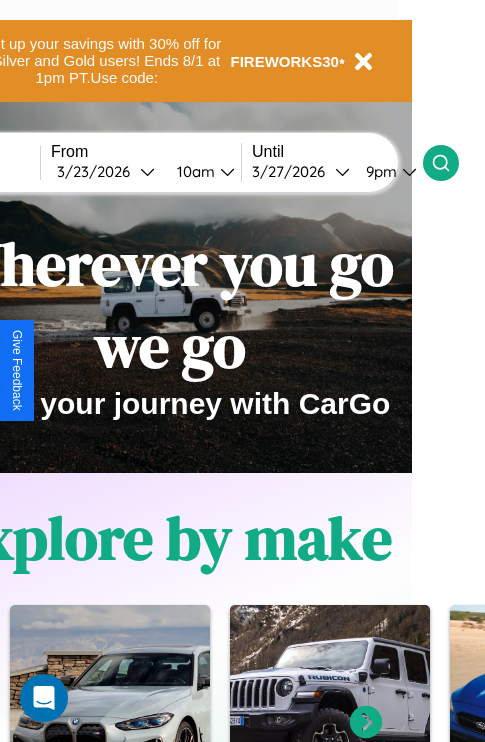 click 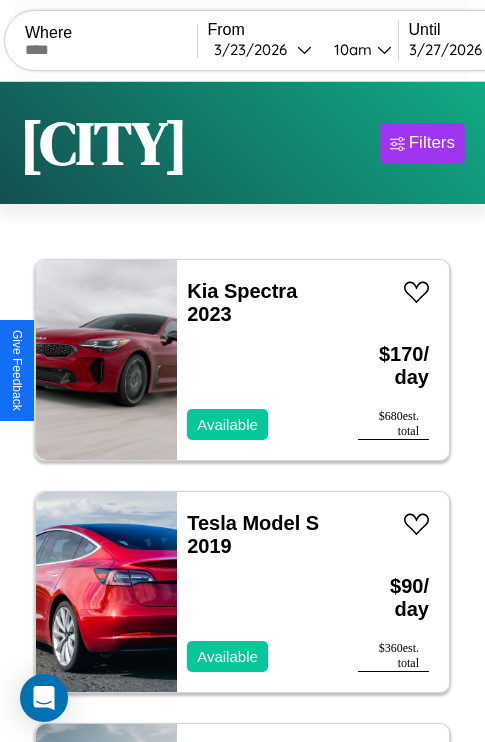 scroll, scrollTop: 95, scrollLeft: 0, axis: vertical 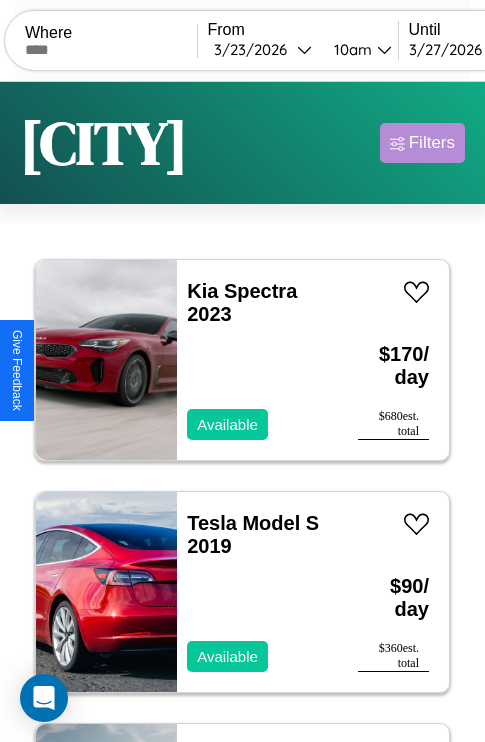 click on "Filters" at bounding box center (432, 143) 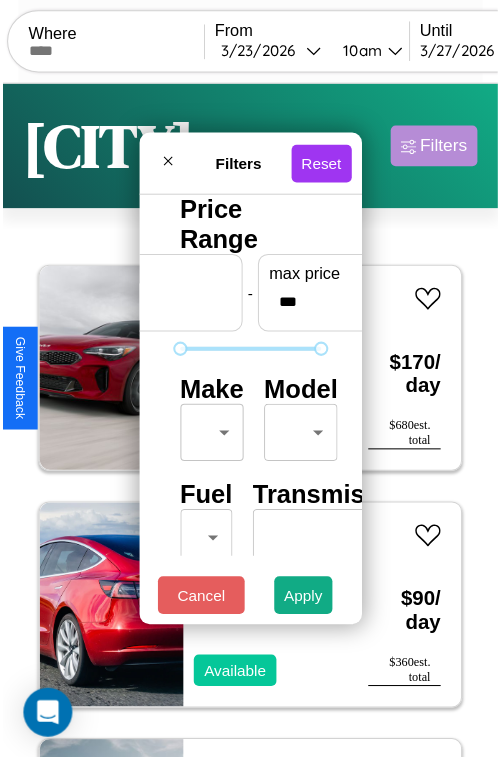 scroll, scrollTop: 59, scrollLeft: 0, axis: vertical 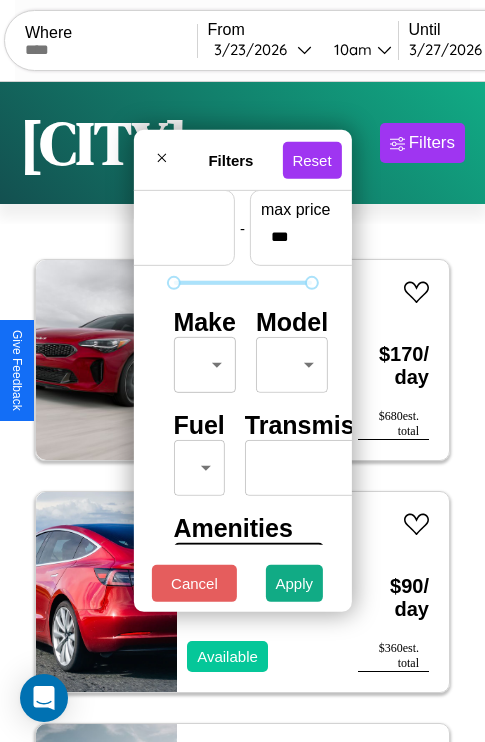 click on "CarGo Where From [MONTH] / [DAY] / [YEAR] [TIME] Until [MONTH] / [DAY] / [YEAR] [TIME] Become a Host Login Sign Up [CITY] Filters 134 cars in this area These cars can be picked up in this city. Kia Spectra 2023 Available $ 170 / day $ 680 est. total Tesla Model S 2019 Available $ 90 / day $ 360 est. total Ford LTL9000 2022 Available $ 110 / day $ 440 est. total Volkswagen Dasher 2020 Available $ 110 / day $ 440 est. total Lincoln Aviator 2023 Unavailable $ 100 / day $ 400 est. total Hummer H3T 2021 Available $ 190 / day $ 760 est. total Alfa Romeo 8C Competizione Spider 2014 Unavailable $ 190 / day $ 760 est. total Ford LT9522 2016 Available $ 140 / day $ 560 est. total Hummer H2 2024 Available $ 90 / day $ 360 est. total Lincoln Mark LT 2022 Available $ 200 / day $ 800 est. total Land Rover Range Rover Evoque 2021 Available $ 130 / day $ 520 est. total Hummer H3 2020 Available $ 110 / day $ 440 est. total Lexus NX 2024 Available $ 100 / day $ 400 est. total" at bounding box center (242, 412) 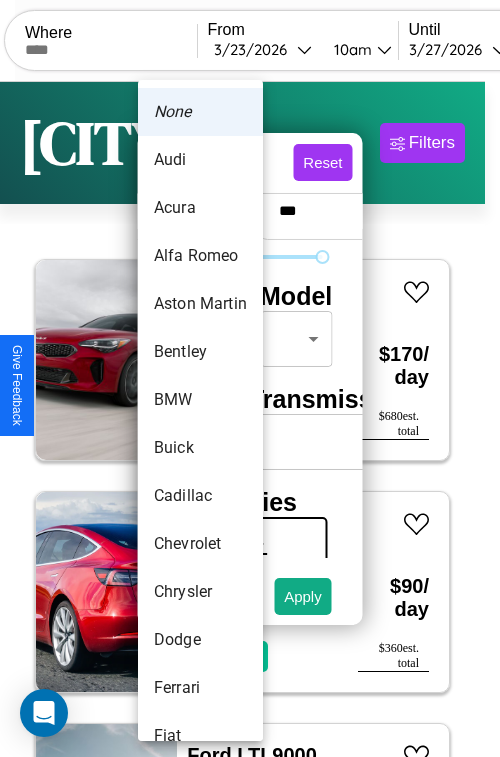 scroll, scrollTop: 134, scrollLeft: 0, axis: vertical 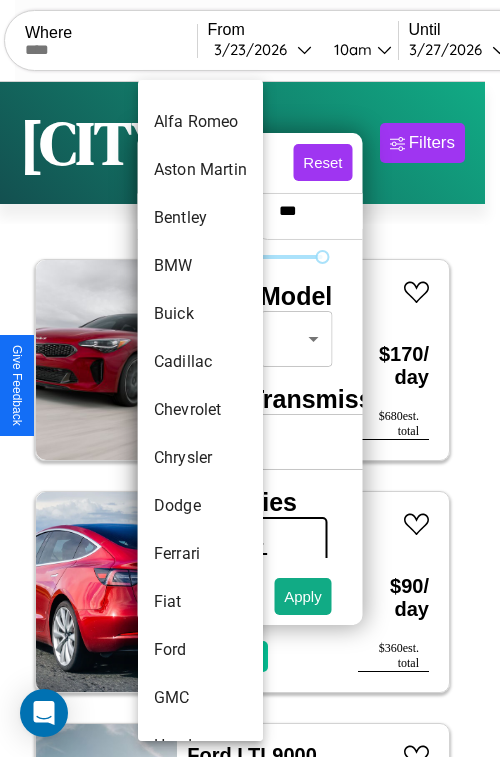 click on "Chevrolet" at bounding box center [200, 410] 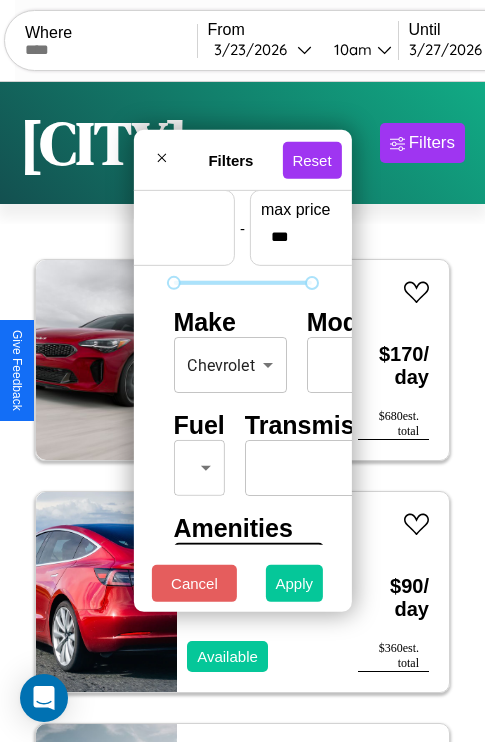 click on "Apply" at bounding box center (295, 583) 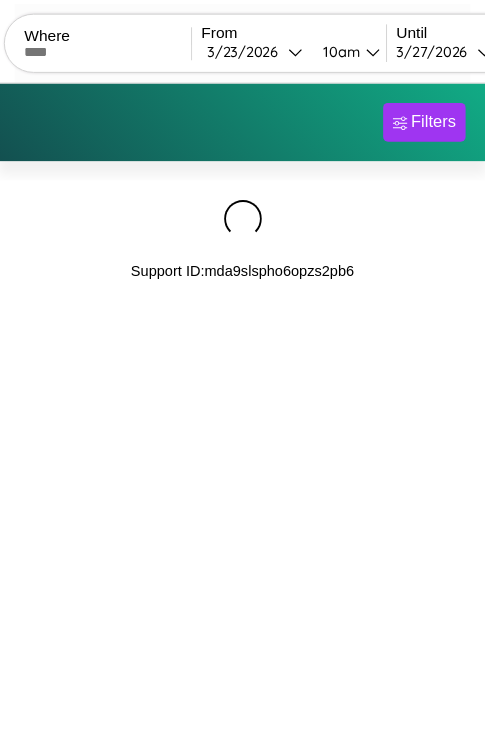 scroll, scrollTop: 0, scrollLeft: 0, axis: both 